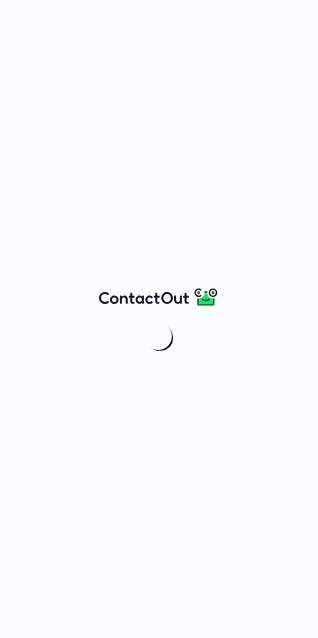 scroll, scrollTop: 0, scrollLeft: 0, axis: both 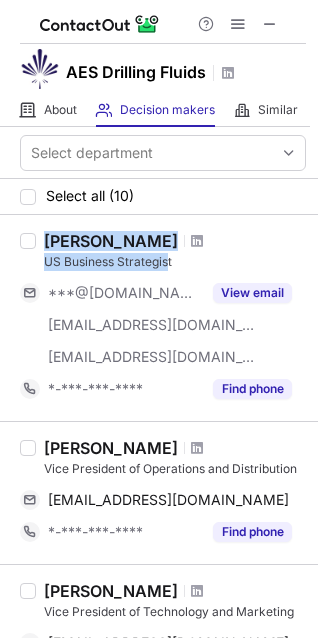 drag, startPoint x: 46, startPoint y: 239, endPoint x: 168, endPoint y: 266, distance: 124.95199 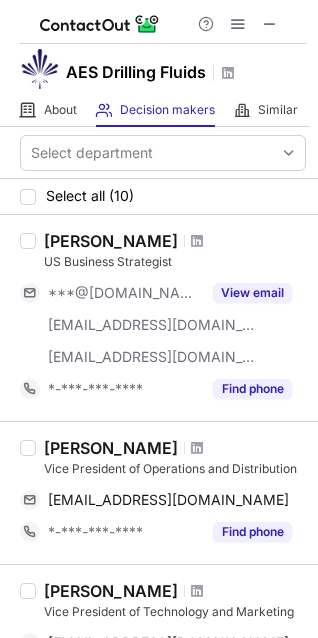click on "[PERSON_NAME] US Business Strategist ***@[DOMAIN_NAME] [EMAIL_ADDRESS][DOMAIN_NAME] [EMAIL_ADDRESS][DOMAIN_NAME] View email *-***-***-**** Find phone" at bounding box center [171, 318] 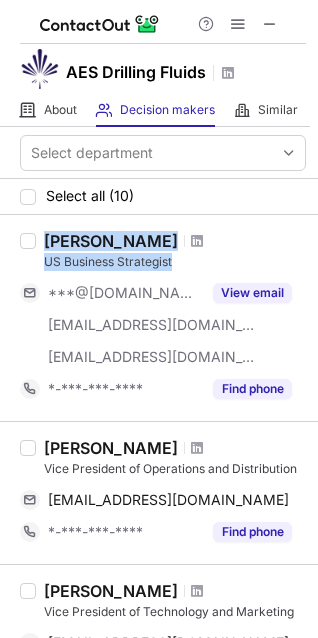 drag, startPoint x: 45, startPoint y: 238, endPoint x: 171, endPoint y: 268, distance: 129.5222 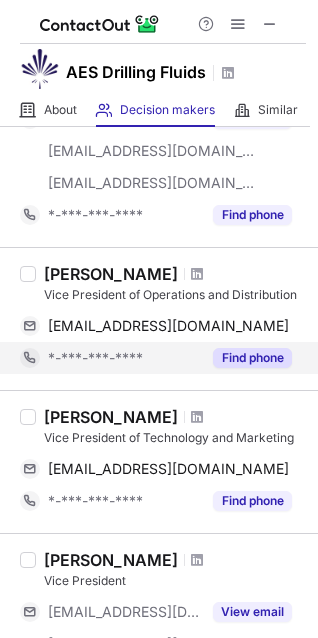 scroll, scrollTop: 200, scrollLeft: 0, axis: vertical 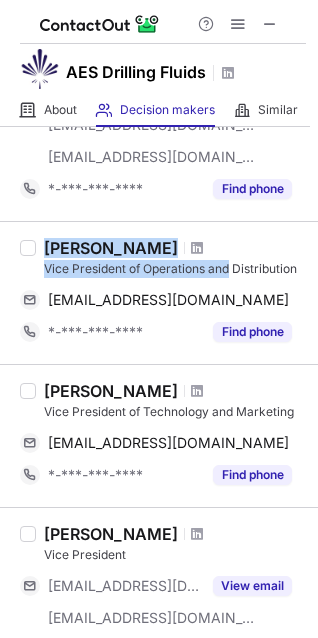 drag, startPoint x: 46, startPoint y: 246, endPoint x: 289, endPoint y: 269, distance: 244.08604 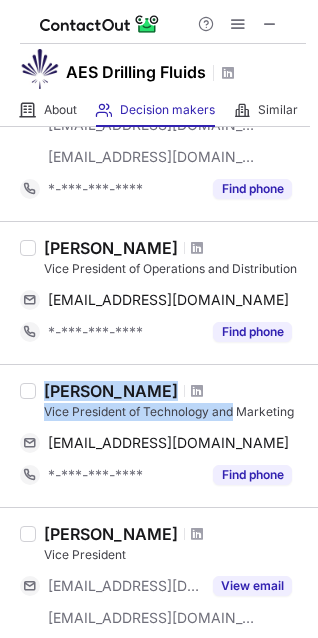 drag, startPoint x: 43, startPoint y: 394, endPoint x: 272, endPoint y: 418, distance: 230.25421 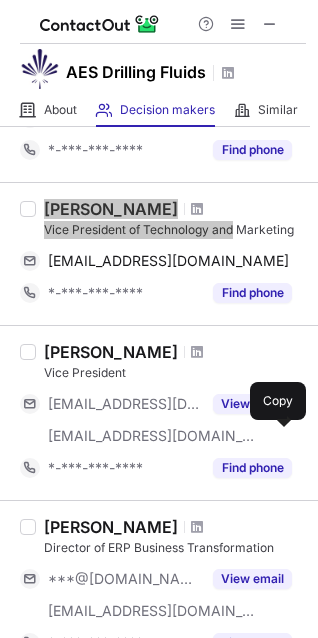 scroll, scrollTop: 400, scrollLeft: 0, axis: vertical 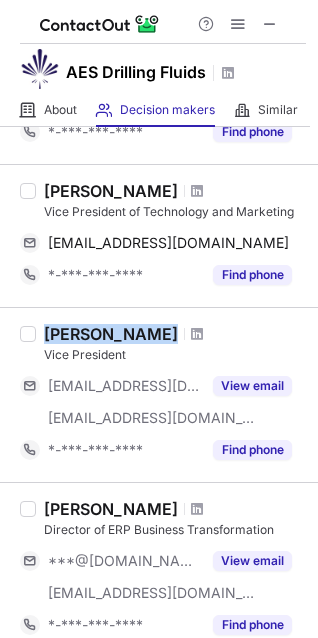 drag, startPoint x: 43, startPoint y: 329, endPoint x: 185, endPoint y: 336, distance: 142.17242 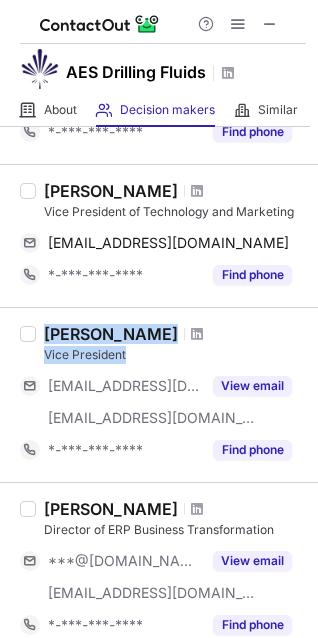 drag, startPoint x: 45, startPoint y: 330, endPoint x: 159, endPoint y: 358, distance: 117.388245 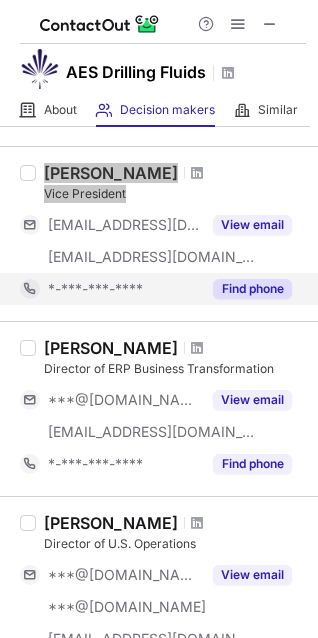 scroll, scrollTop: 600, scrollLeft: 0, axis: vertical 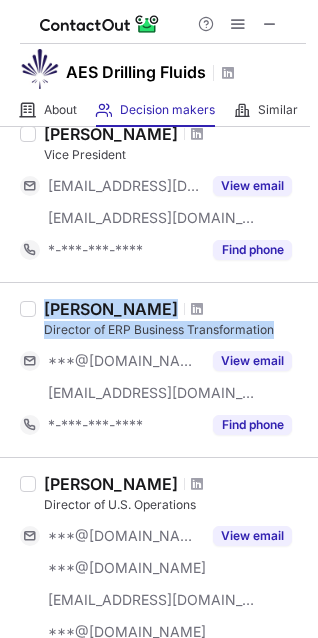 drag, startPoint x: 44, startPoint y: 307, endPoint x: 302, endPoint y: 331, distance: 259.11386 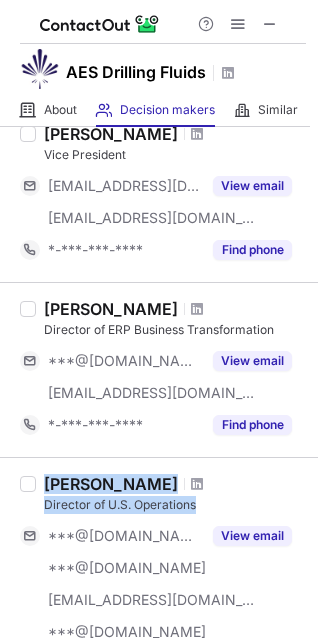 drag, startPoint x: 43, startPoint y: 477, endPoint x: 203, endPoint y: 498, distance: 161.37224 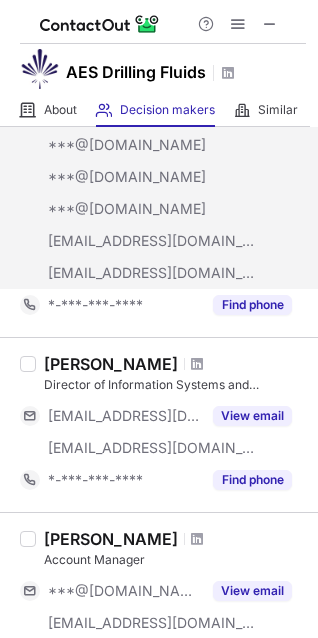 scroll, scrollTop: 1200, scrollLeft: 0, axis: vertical 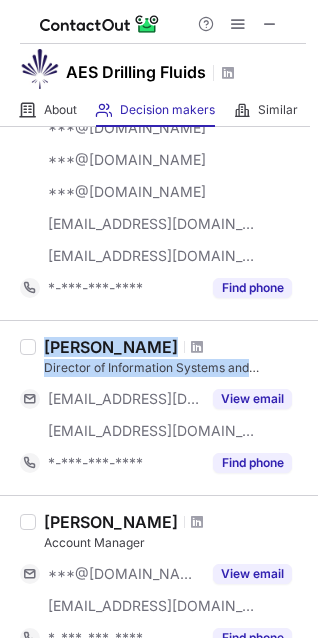 drag, startPoint x: 45, startPoint y: 344, endPoint x: 261, endPoint y: 362, distance: 216.7487 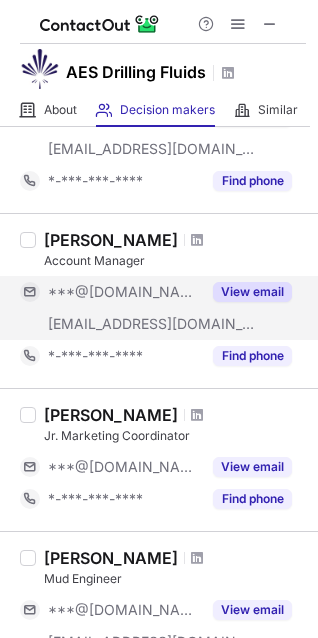 scroll, scrollTop: 1500, scrollLeft: 0, axis: vertical 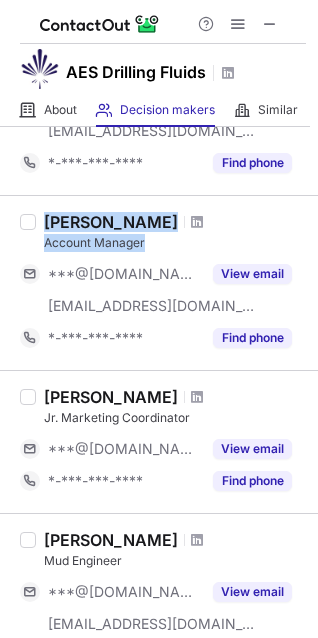 drag, startPoint x: 44, startPoint y: 216, endPoint x: 162, endPoint y: 246, distance: 121.75385 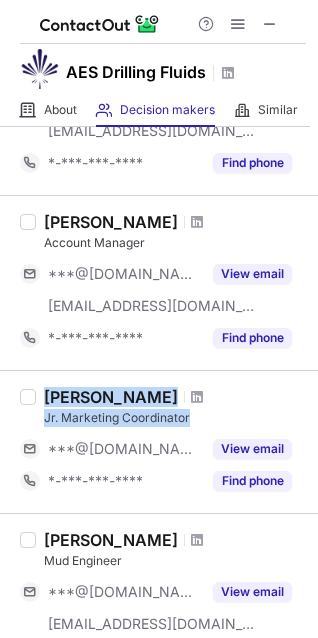 drag, startPoint x: 42, startPoint y: 397, endPoint x: 202, endPoint y: 407, distance: 160.3122 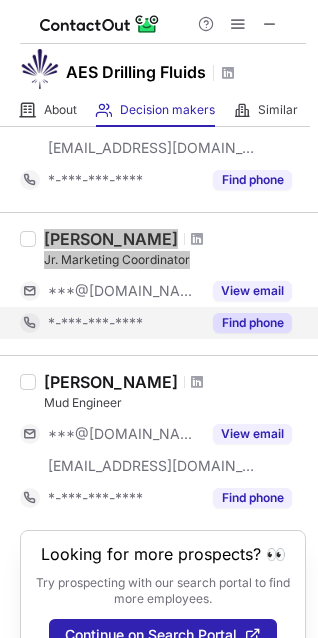 scroll, scrollTop: 1700, scrollLeft: 0, axis: vertical 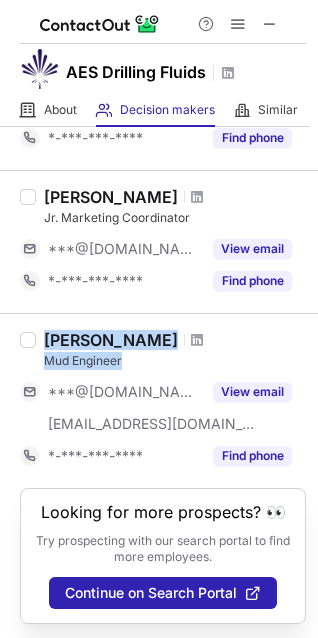 drag, startPoint x: 41, startPoint y: 339, endPoint x: 163, endPoint y: 358, distance: 123.47064 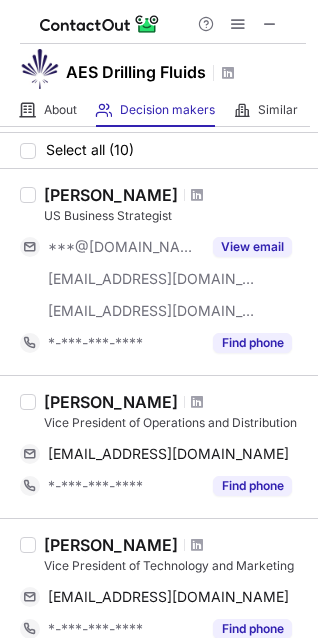 scroll, scrollTop: 0, scrollLeft: 0, axis: both 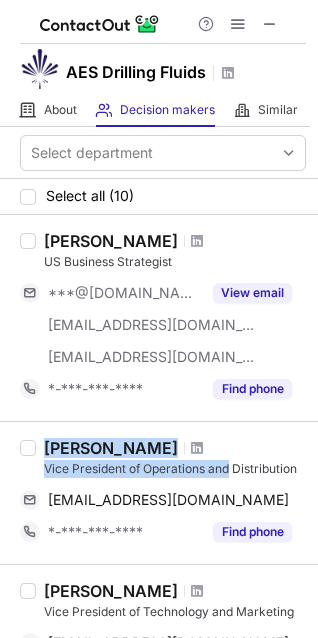 drag, startPoint x: 42, startPoint y: 451, endPoint x: 244, endPoint y: 472, distance: 203.08865 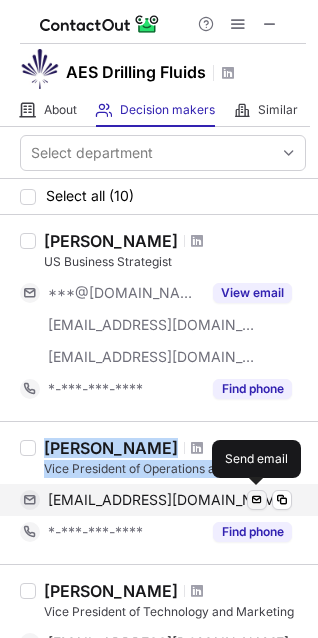 click at bounding box center [257, 500] 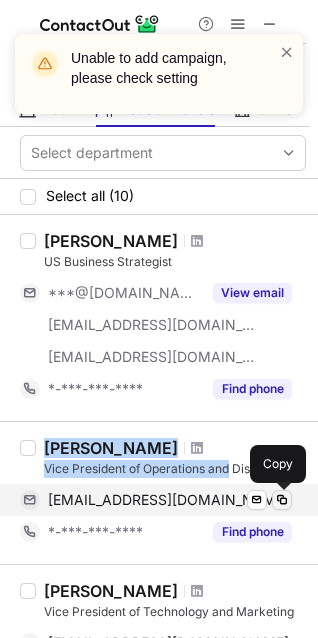 click at bounding box center [282, 500] 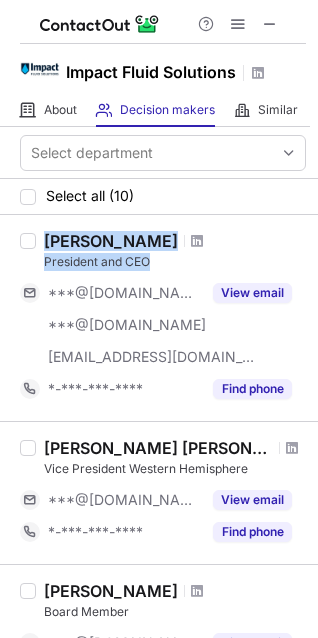 drag, startPoint x: 42, startPoint y: 238, endPoint x: 180, endPoint y: 259, distance: 139.58868 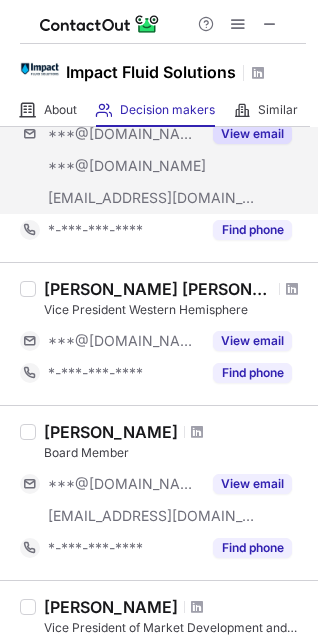 scroll, scrollTop: 200, scrollLeft: 0, axis: vertical 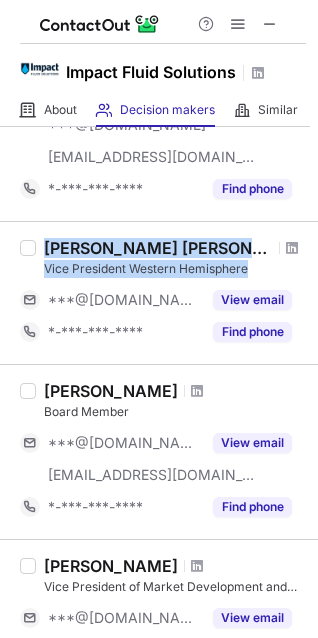 drag, startPoint x: 40, startPoint y: 248, endPoint x: 255, endPoint y: 270, distance: 216.12265 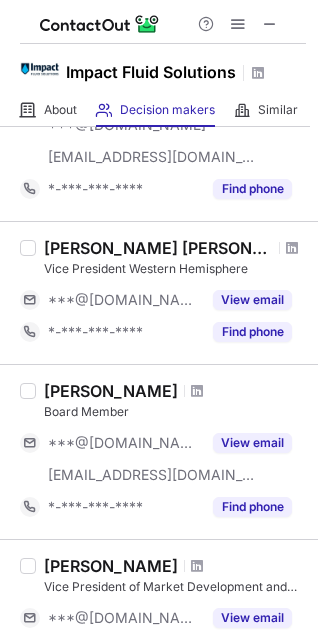 click on "[PERSON_NAME] [PERSON_NAME] Vice President Western Hemisphere ***@[DOMAIN_NAME] View email *-***-***-**** Find phone" at bounding box center (159, 292) 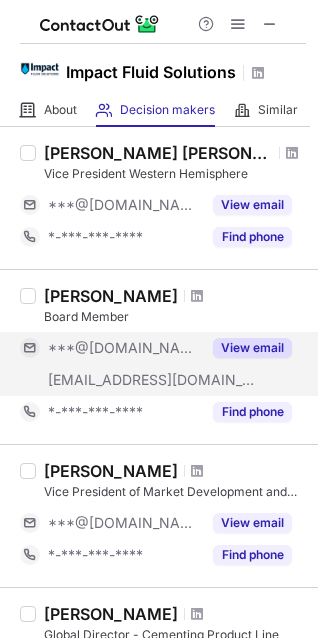 scroll, scrollTop: 300, scrollLeft: 0, axis: vertical 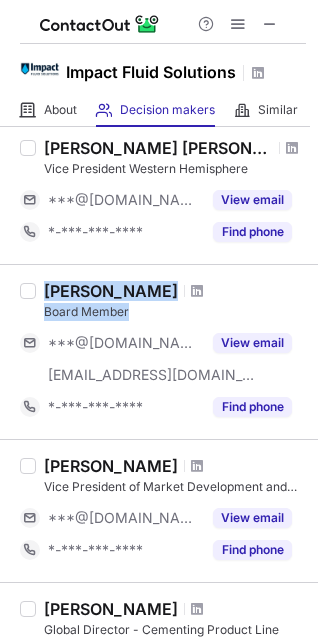 drag, startPoint x: 41, startPoint y: 290, endPoint x: 134, endPoint y: 321, distance: 98.03061 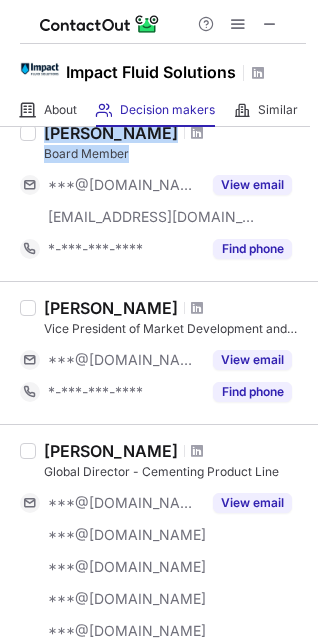 scroll, scrollTop: 500, scrollLeft: 0, axis: vertical 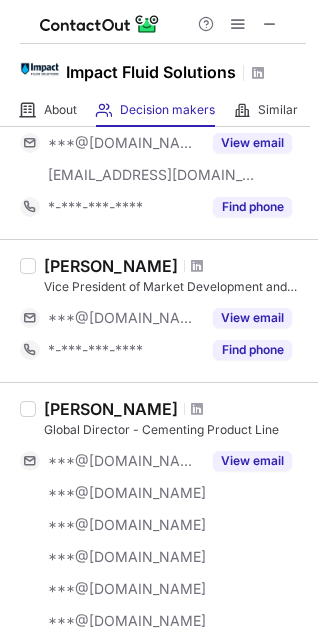 click on "[PERSON_NAME] Vice President of Market Development and Strategy ***@[DOMAIN_NAME] View email *-***-***-**** Find phone" at bounding box center [159, 310] 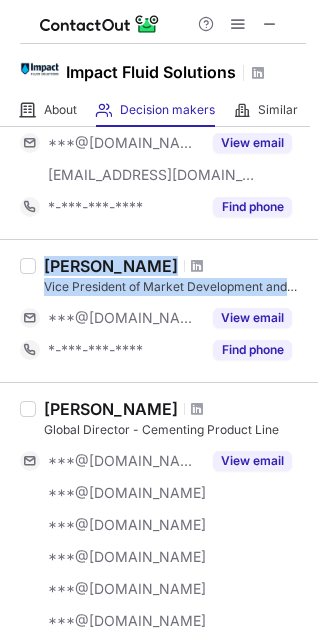 drag, startPoint x: 43, startPoint y: 264, endPoint x: 300, endPoint y: 279, distance: 257.43738 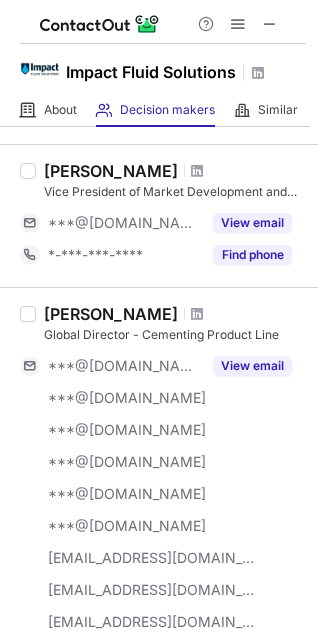 scroll, scrollTop: 600, scrollLeft: 0, axis: vertical 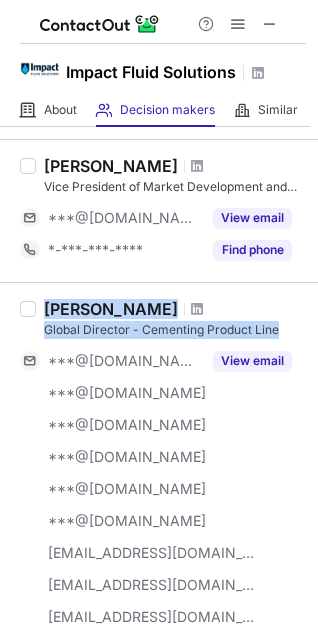 drag, startPoint x: 45, startPoint y: 303, endPoint x: 296, endPoint y: 328, distance: 252.24194 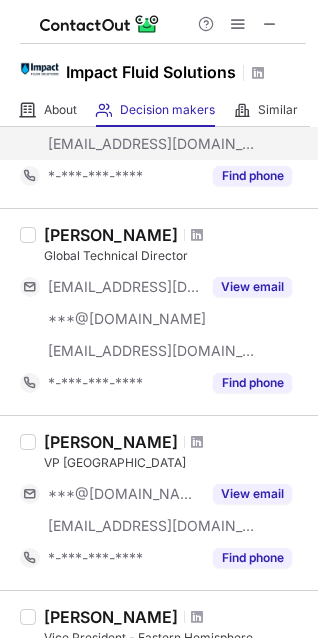 scroll, scrollTop: 1100, scrollLeft: 0, axis: vertical 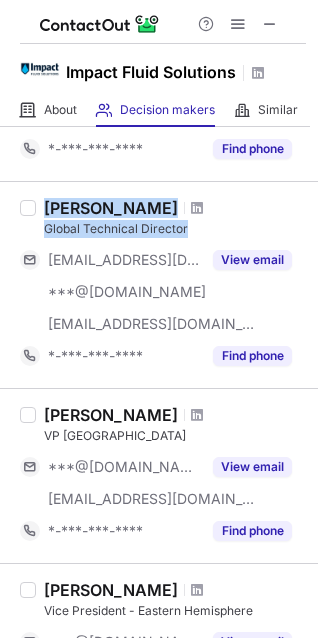 drag, startPoint x: 43, startPoint y: 202, endPoint x: 195, endPoint y: 232, distance: 154.93224 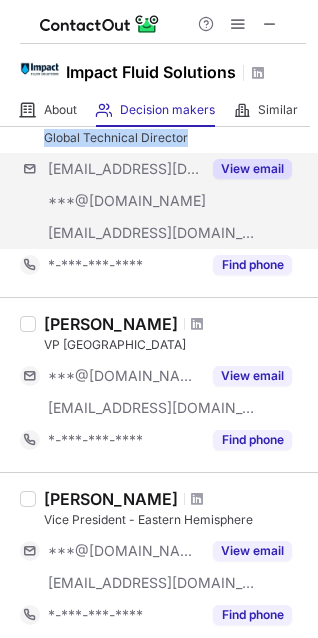 scroll, scrollTop: 1200, scrollLeft: 0, axis: vertical 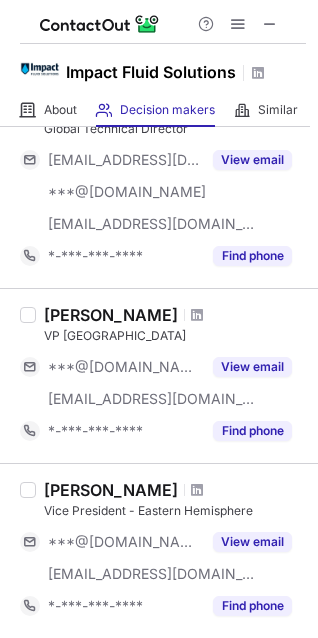 click on "VP [GEOGRAPHIC_DATA]" at bounding box center (175, 336) 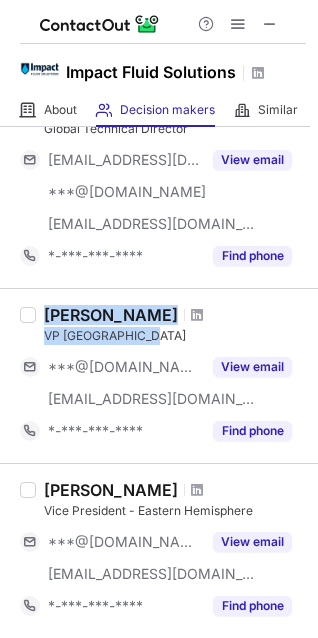 drag, startPoint x: 45, startPoint y: 310, endPoint x: 202, endPoint y: 330, distance: 158.26875 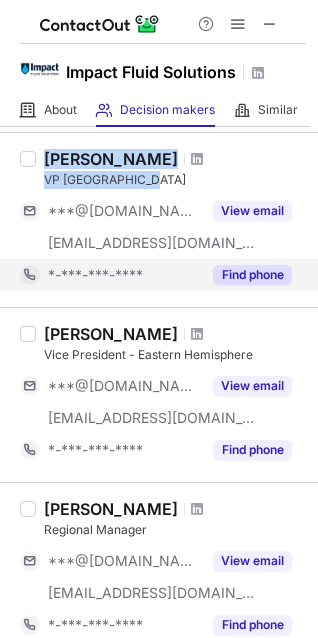 scroll, scrollTop: 1500, scrollLeft: 0, axis: vertical 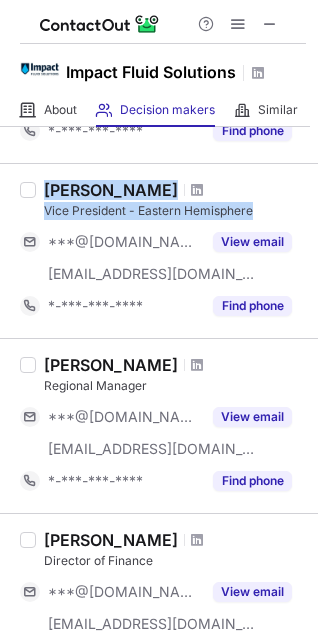 drag, startPoint x: 41, startPoint y: 194, endPoint x: 275, endPoint y: 218, distance: 235.22755 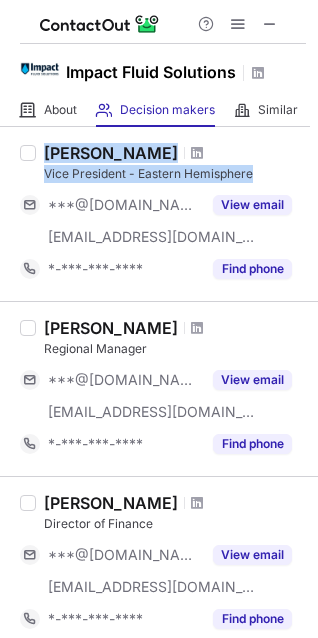 scroll, scrollTop: 1600, scrollLeft: 0, axis: vertical 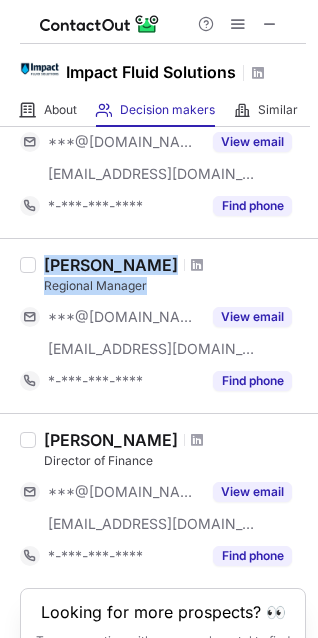 drag, startPoint x: 40, startPoint y: 267, endPoint x: 165, endPoint y: 285, distance: 126.28935 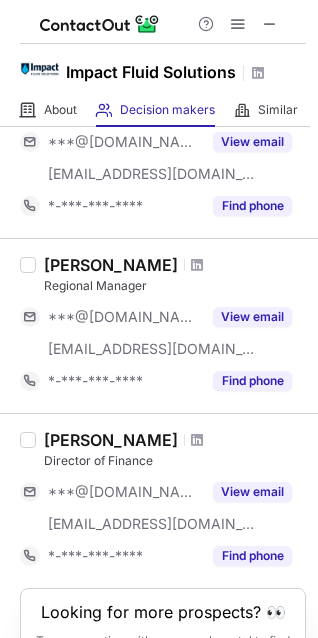 click on "[PERSON_NAME]" at bounding box center (175, 440) 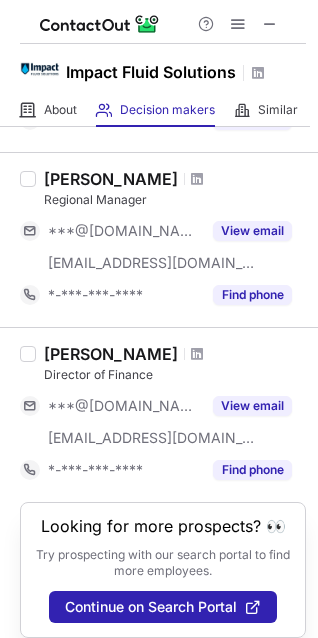 scroll, scrollTop: 1700, scrollLeft: 0, axis: vertical 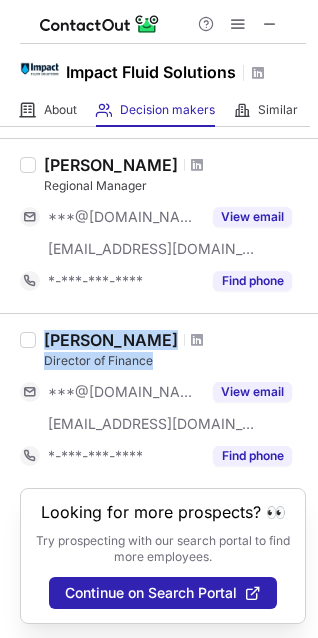 drag, startPoint x: 41, startPoint y: 338, endPoint x: 151, endPoint y: 359, distance: 111.9866 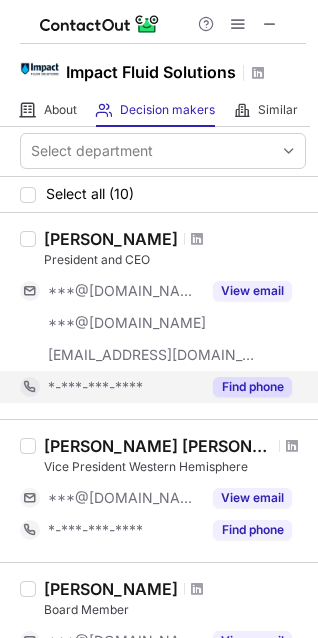 scroll, scrollTop: 0, scrollLeft: 0, axis: both 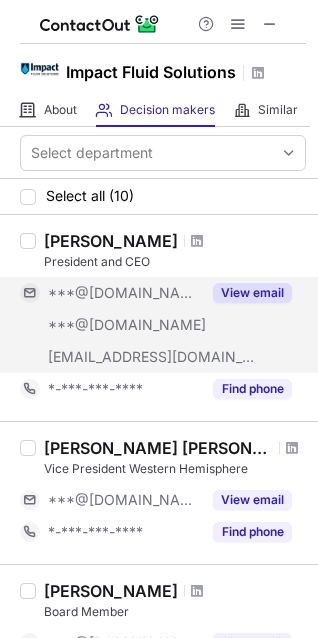 click on "View email" at bounding box center [252, 293] 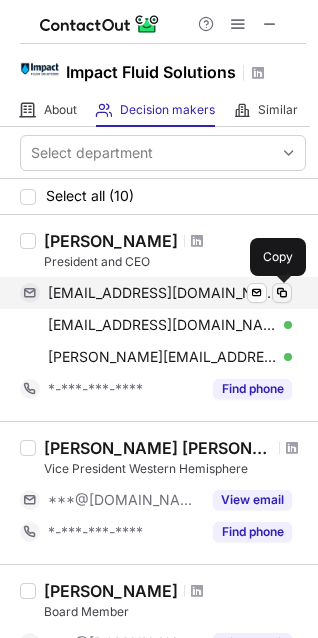 click at bounding box center [282, 293] 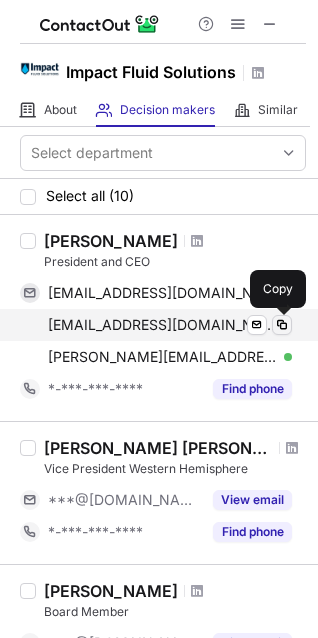 click at bounding box center [282, 325] 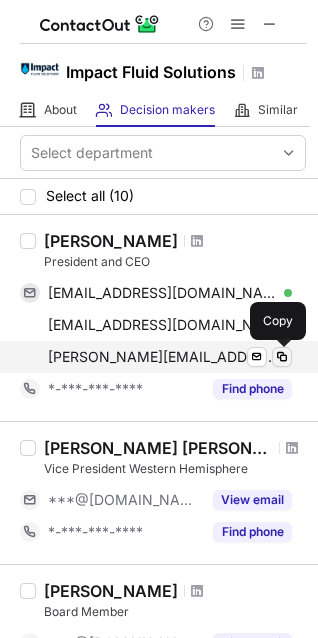 click at bounding box center (282, 357) 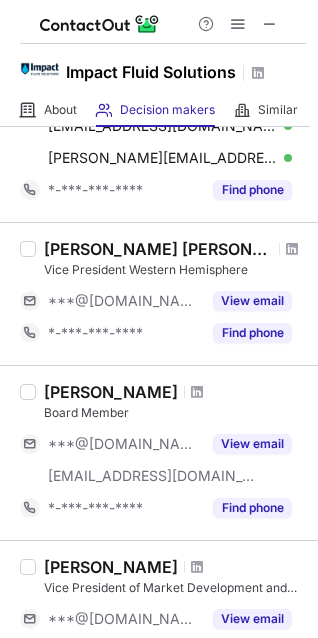 scroll, scrollTop: 200, scrollLeft: 0, axis: vertical 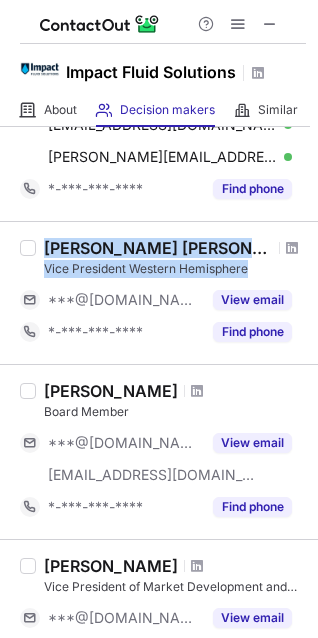 drag, startPoint x: 44, startPoint y: 249, endPoint x: 256, endPoint y: 268, distance: 212.84972 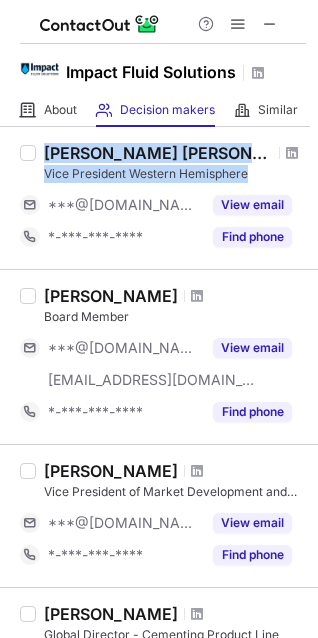 scroll, scrollTop: 300, scrollLeft: 0, axis: vertical 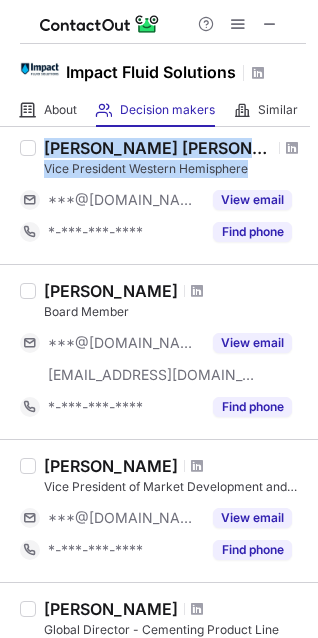 click on "[PERSON_NAME] [PERSON_NAME]" at bounding box center [175, 148] 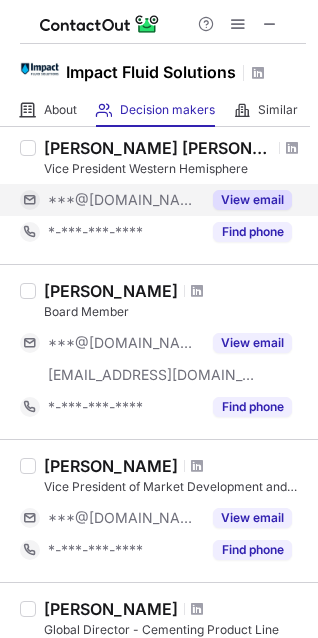 click on "View email" at bounding box center (252, 200) 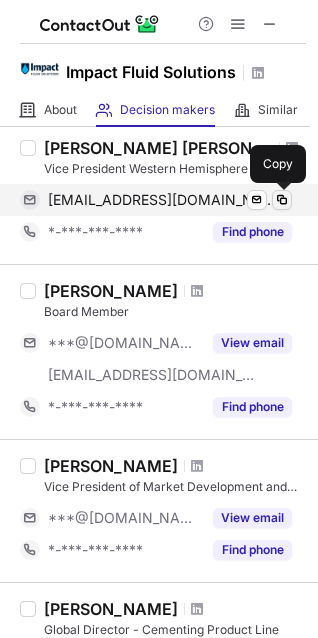 click at bounding box center (282, 200) 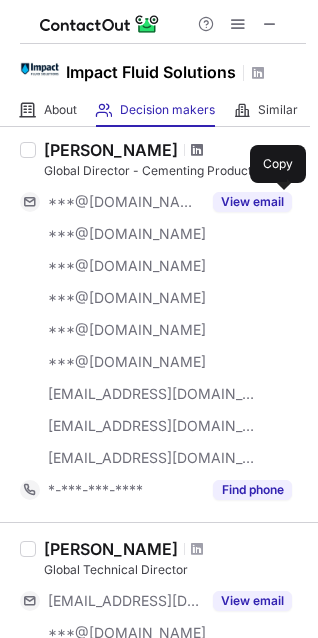 scroll, scrollTop: 800, scrollLeft: 0, axis: vertical 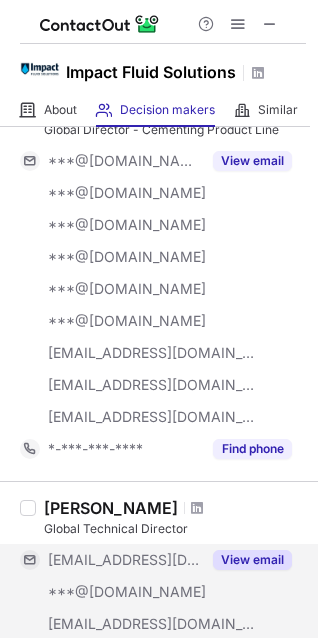 click on "View email" at bounding box center (252, 560) 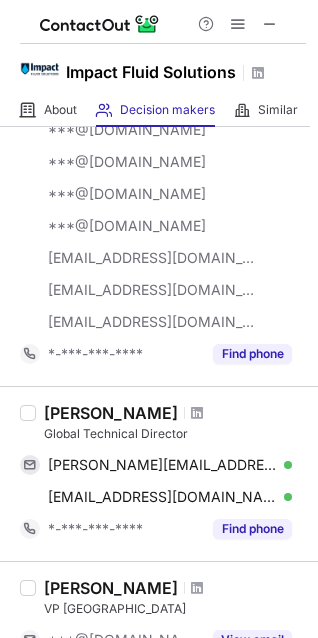 scroll, scrollTop: 900, scrollLeft: 0, axis: vertical 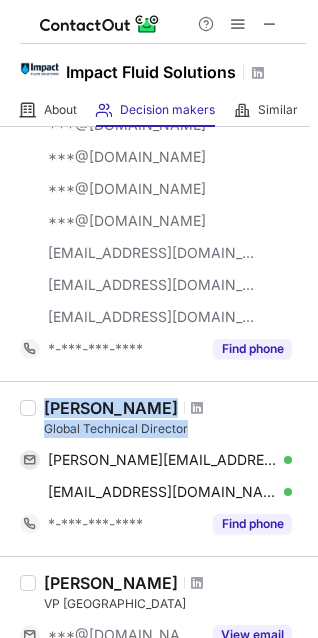 drag, startPoint x: 46, startPoint y: 406, endPoint x: 198, endPoint y: 431, distance: 154.0422 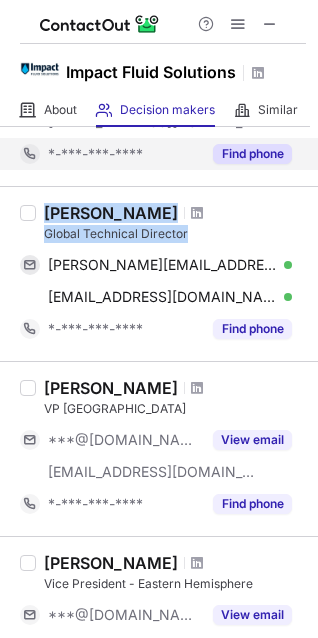 scroll, scrollTop: 1100, scrollLeft: 0, axis: vertical 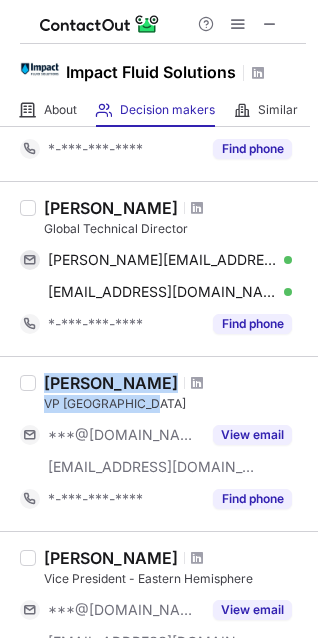 drag, startPoint x: 46, startPoint y: 383, endPoint x: 228, endPoint y: 393, distance: 182.27452 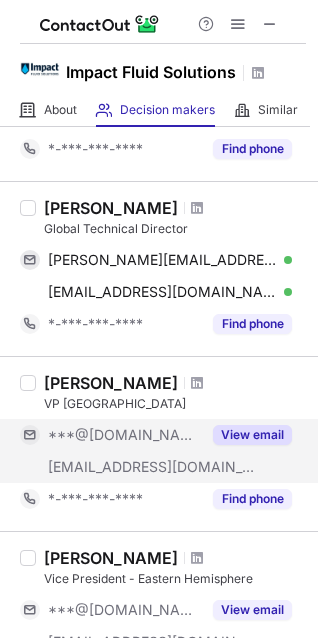 click on "View email" at bounding box center (252, 435) 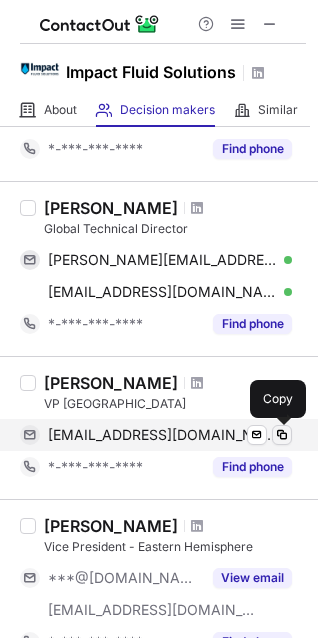 click at bounding box center (282, 435) 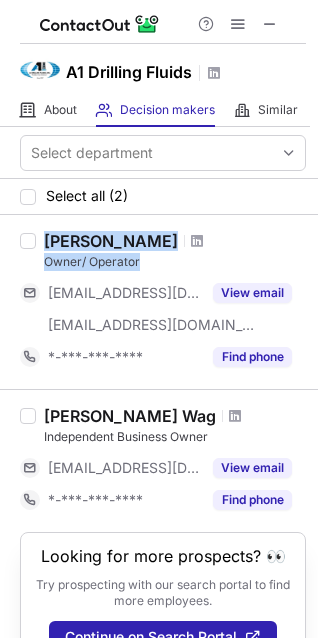 drag, startPoint x: 44, startPoint y: 234, endPoint x: 143, endPoint y: 258, distance: 101.86756 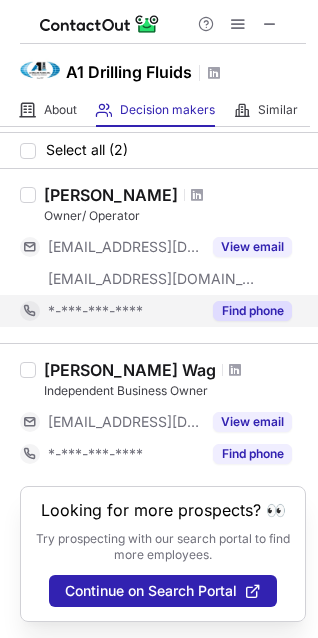 scroll, scrollTop: 65, scrollLeft: 0, axis: vertical 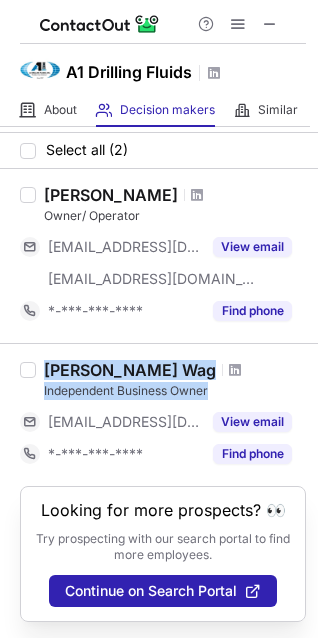 drag, startPoint x: 43, startPoint y: 349, endPoint x: 216, endPoint y: 369, distance: 174.15224 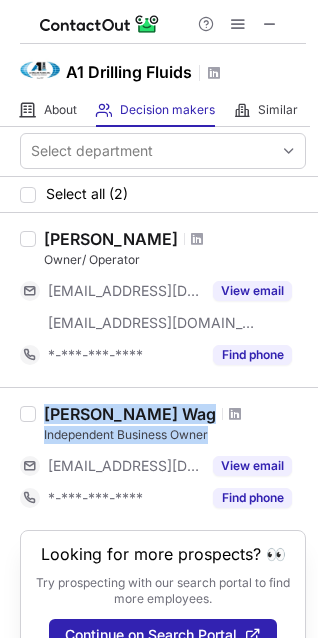 scroll, scrollTop: 0, scrollLeft: 0, axis: both 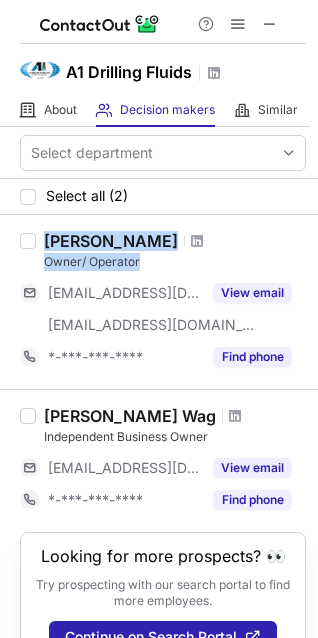 drag, startPoint x: 43, startPoint y: 235, endPoint x: 170, endPoint y: 262, distance: 129.83836 